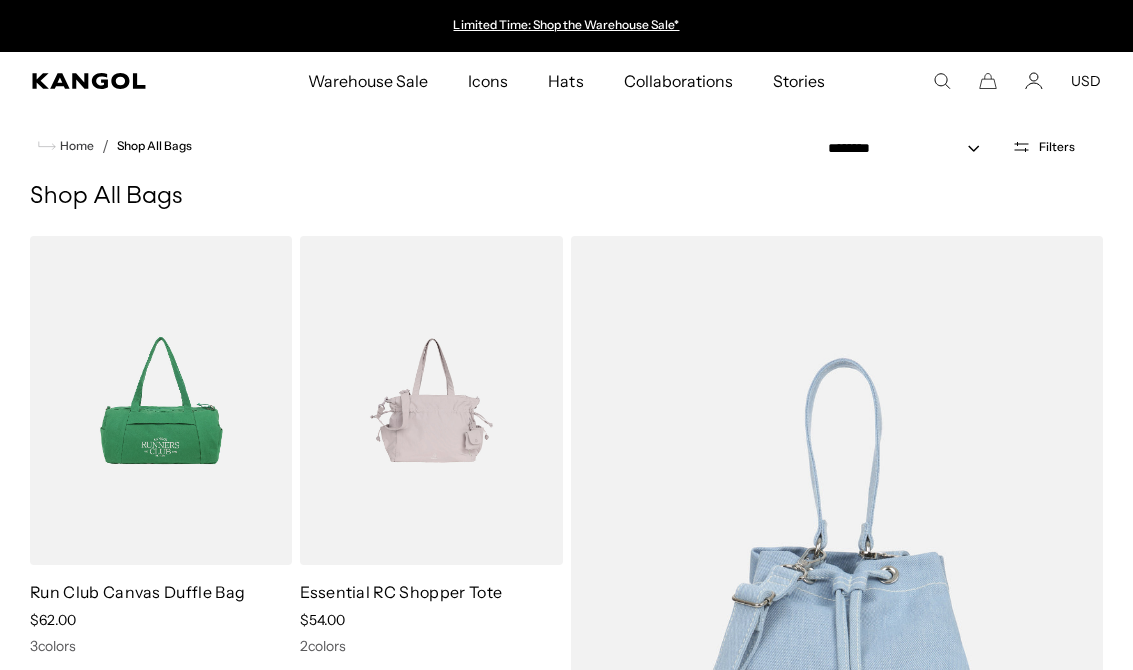 scroll, scrollTop: 0, scrollLeft: 0, axis: both 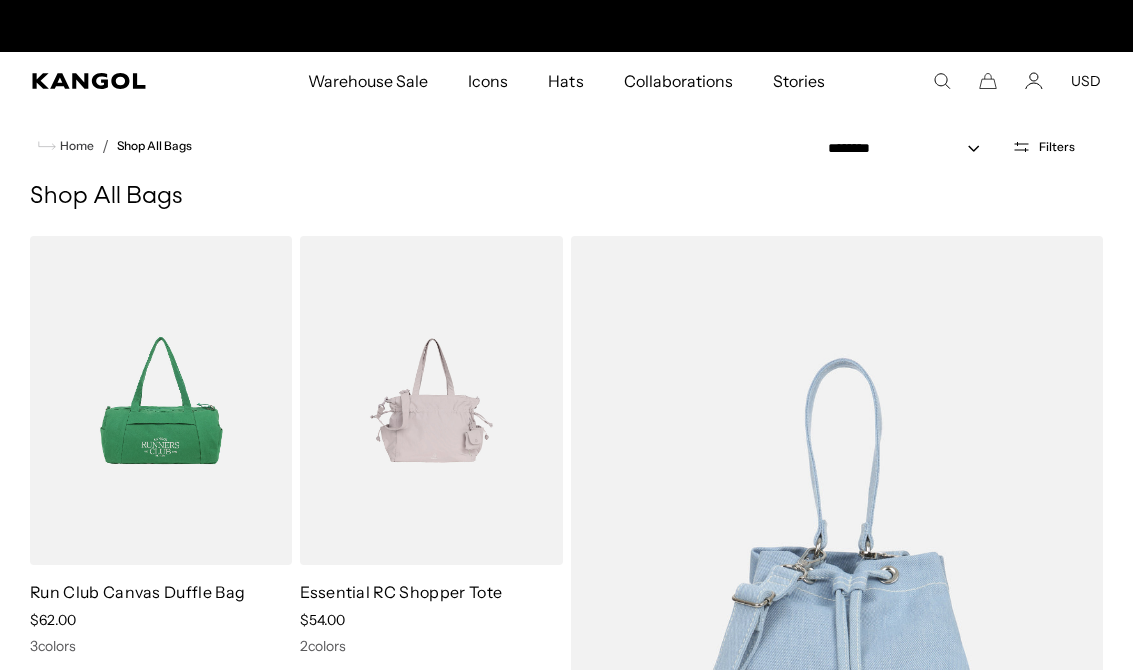 click at bounding box center [942, 81] 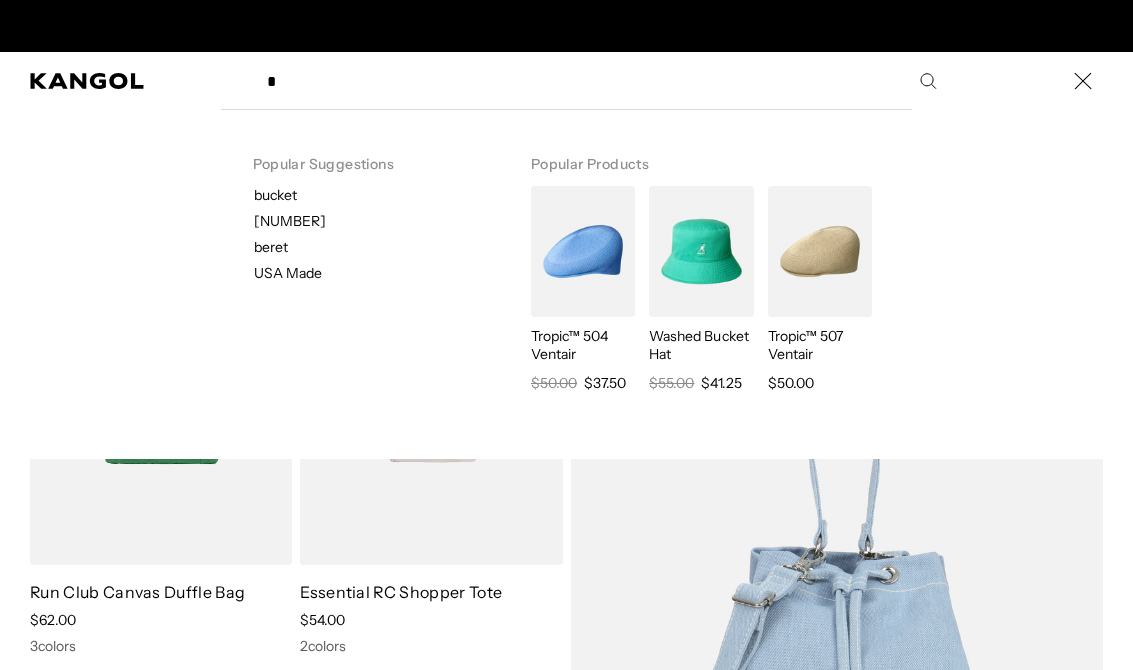 scroll, scrollTop: 0, scrollLeft: 412, axis: horizontal 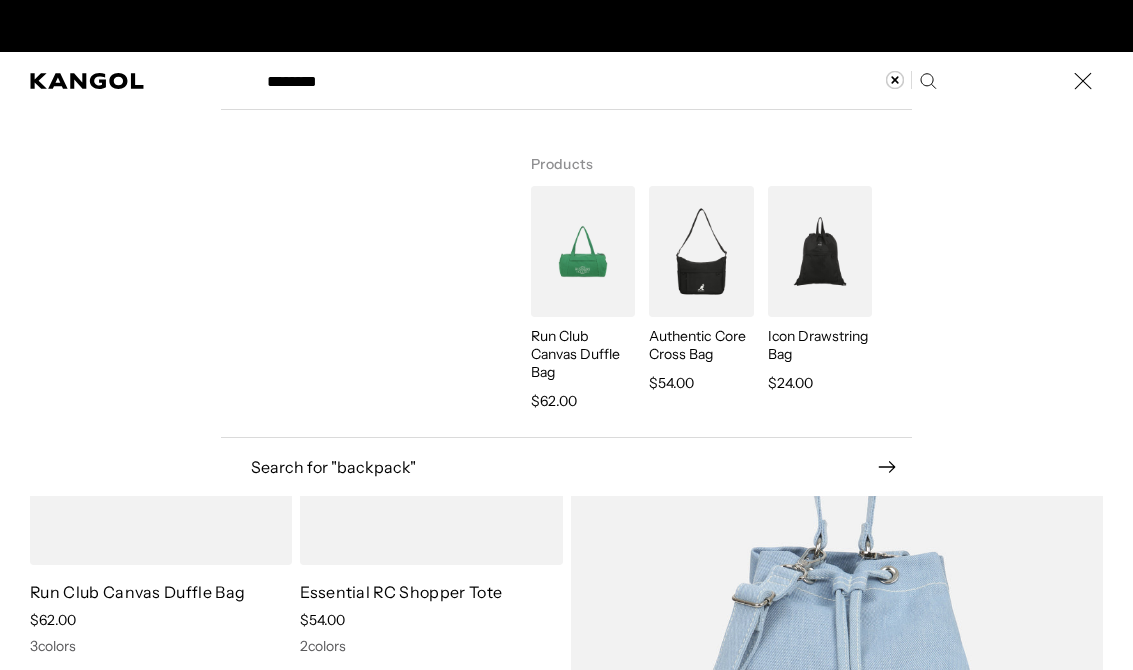 type on "********" 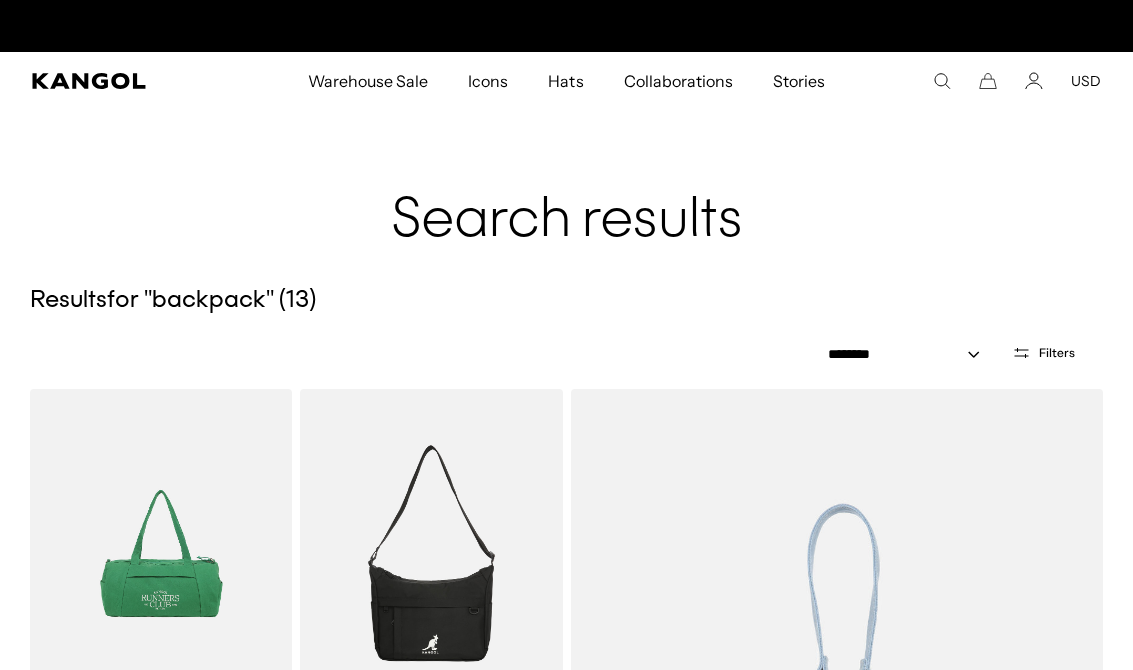 scroll, scrollTop: 0, scrollLeft: 412, axis: horizontal 